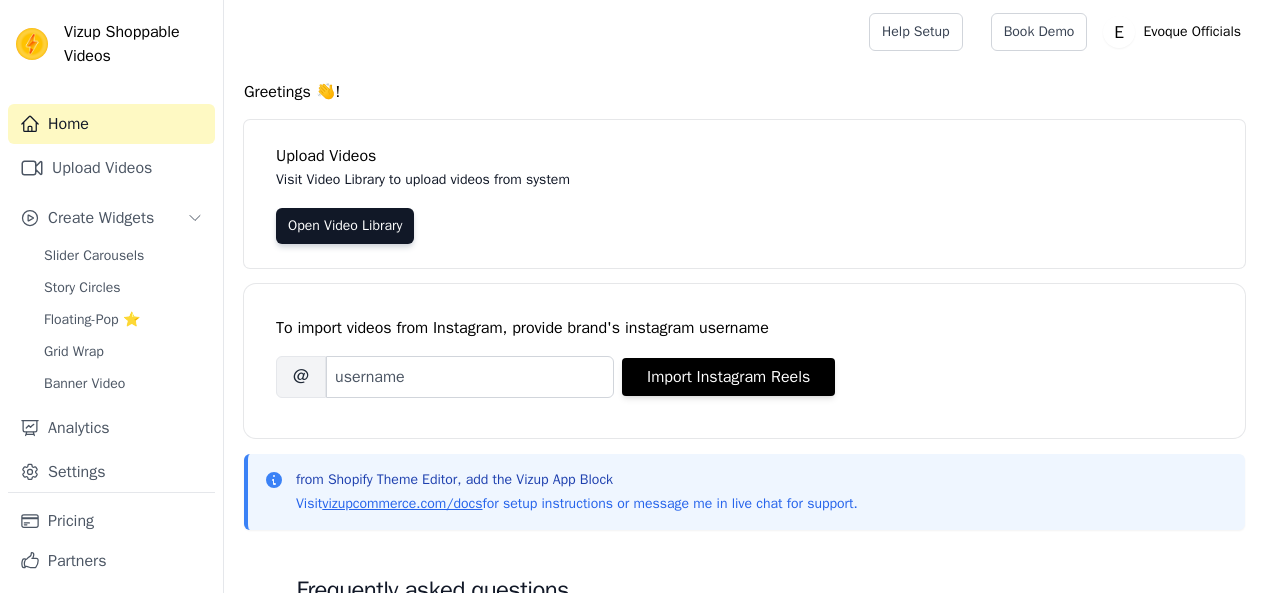 scroll, scrollTop: 0, scrollLeft: 0, axis: both 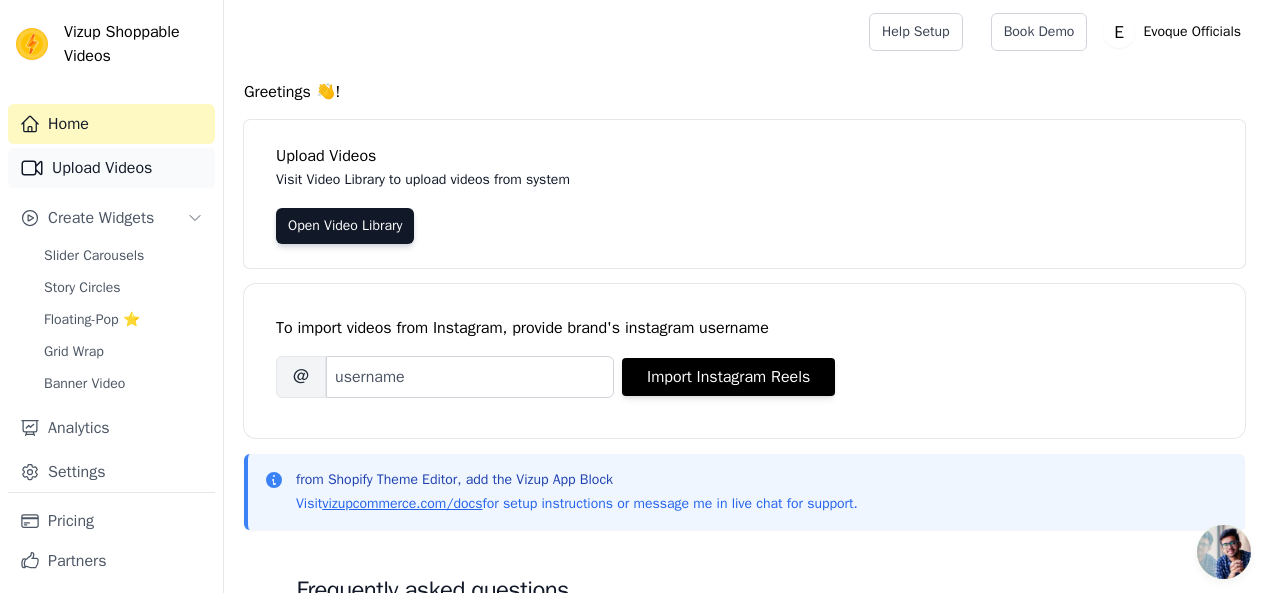 click on "Upload Videos" at bounding box center (111, 168) 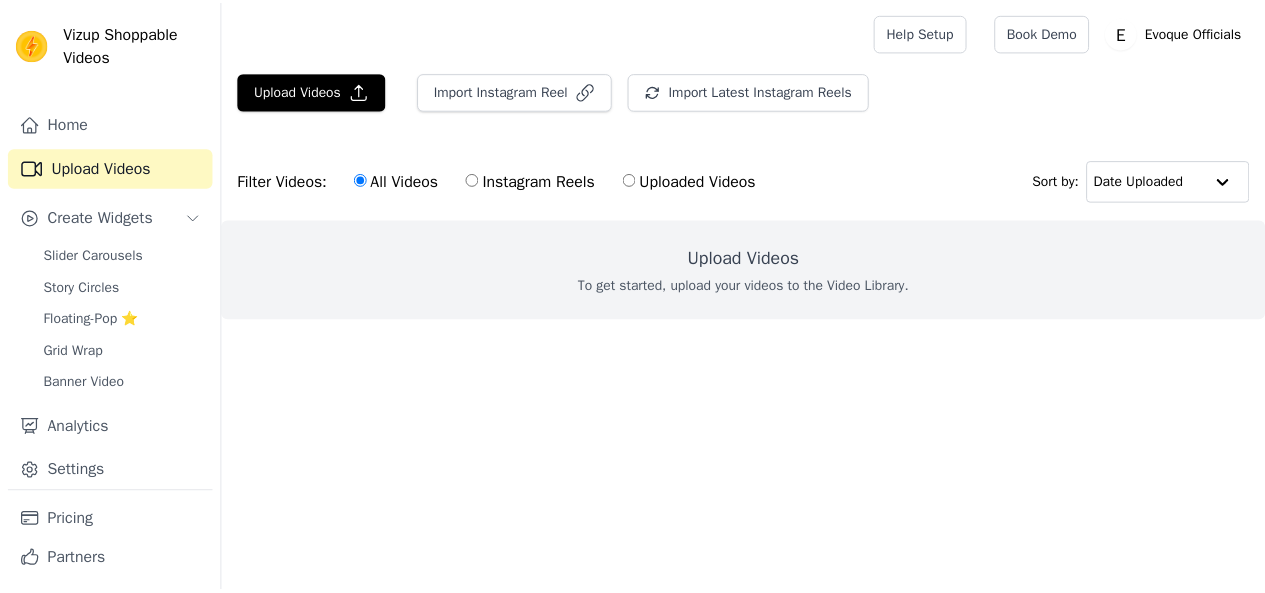 scroll, scrollTop: 0, scrollLeft: 0, axis: both 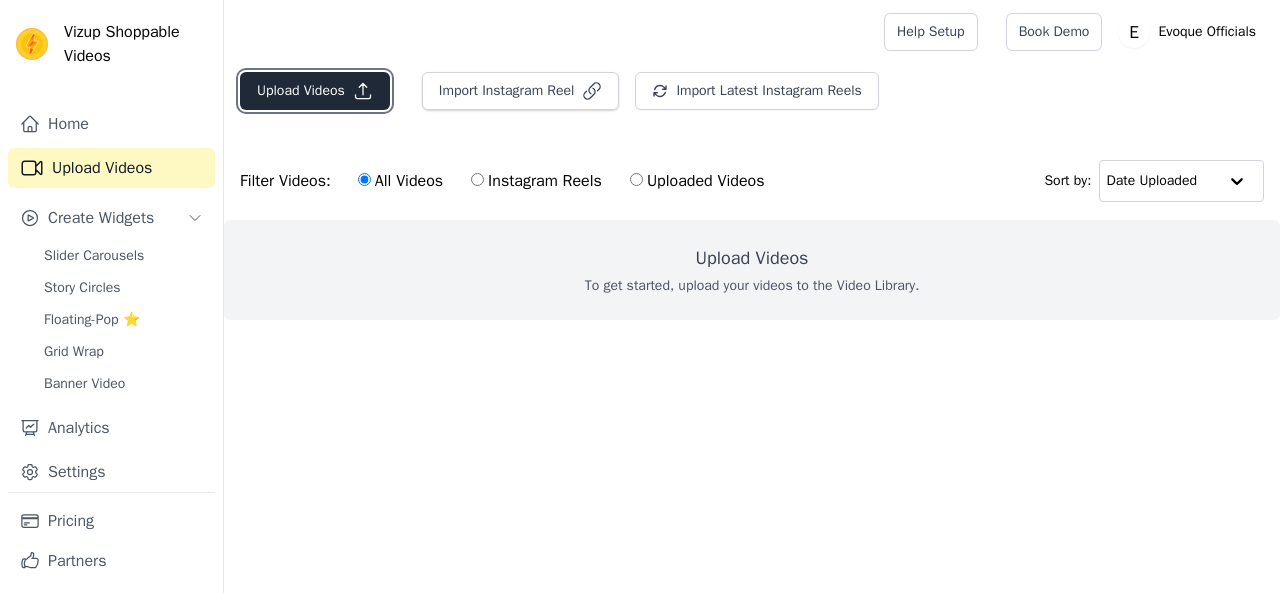 click on "Upload Videos" at bounding box center (315, 91) 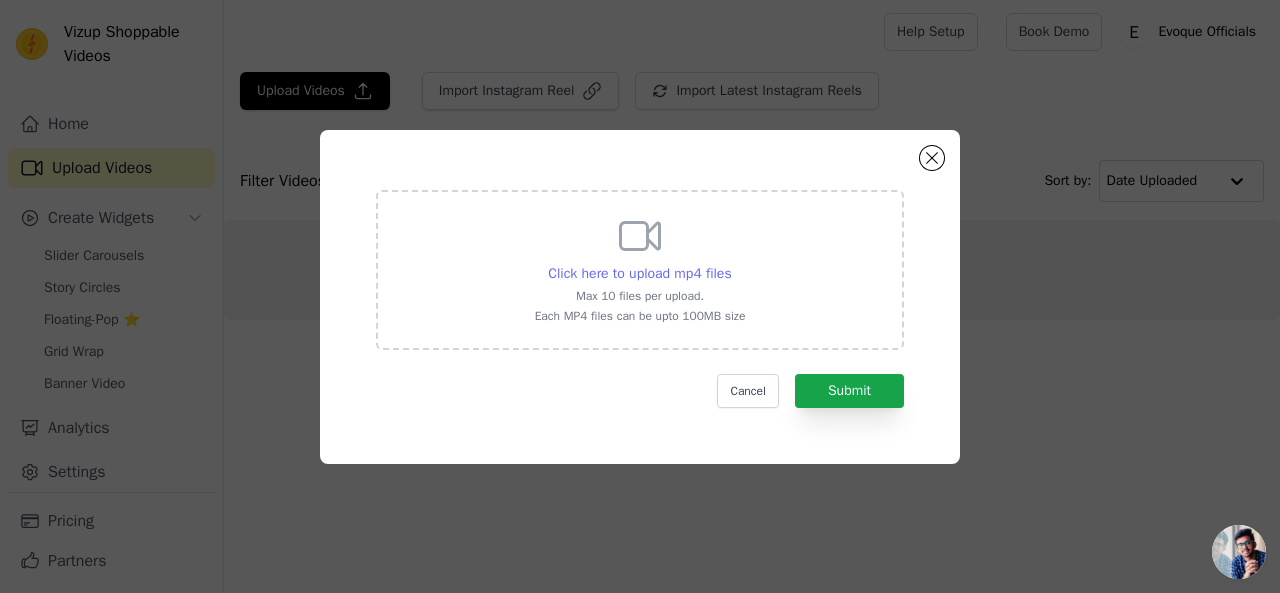 click on "Click here to upload mp4 files" at bounding box center (639, 273) 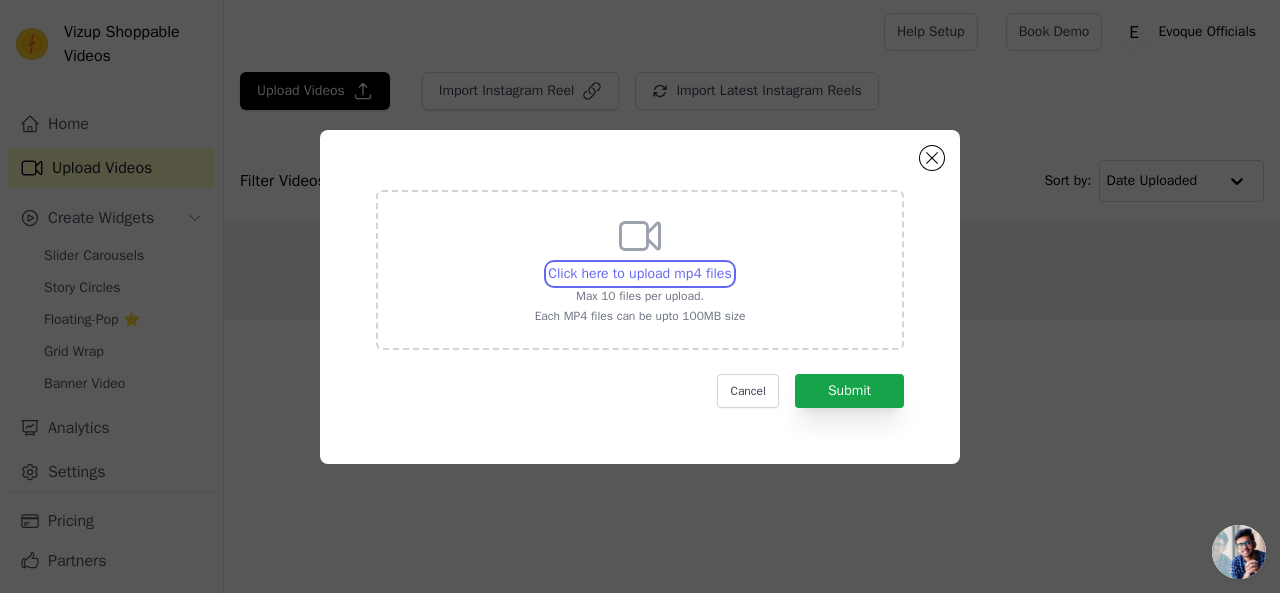click on "Click here to upload mp4 files     Max 10 files per upload.   Each MP4 files can be upto 100MB size" at bounding box center (731, 263) 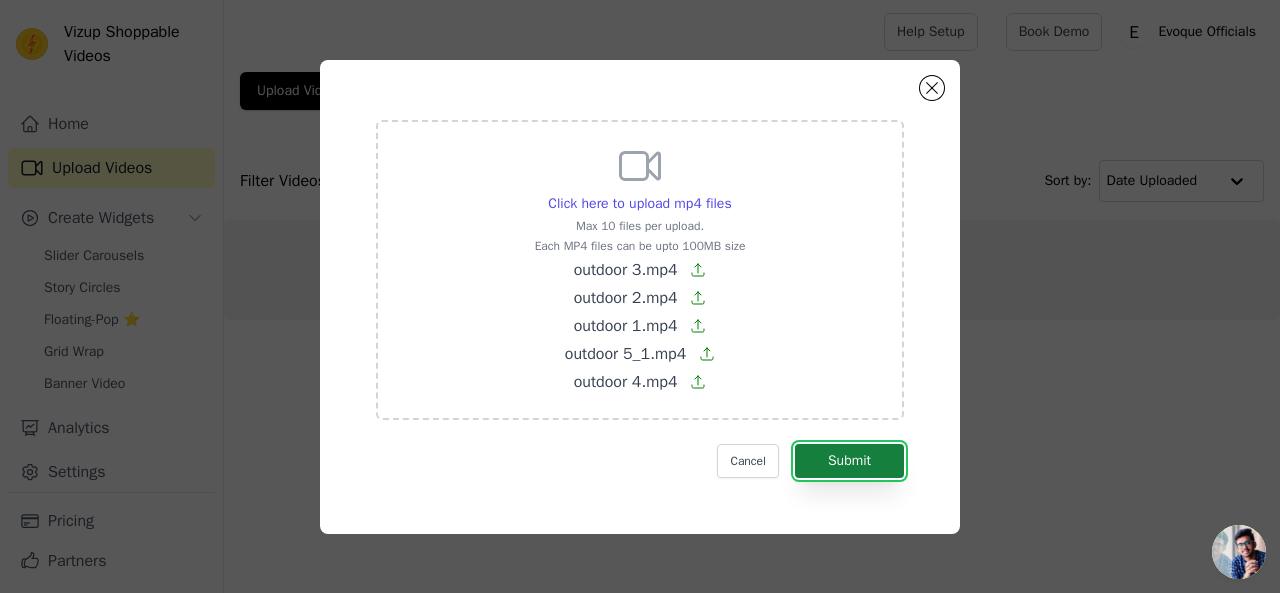 click on "Submit" at bounding box center [849, 461] 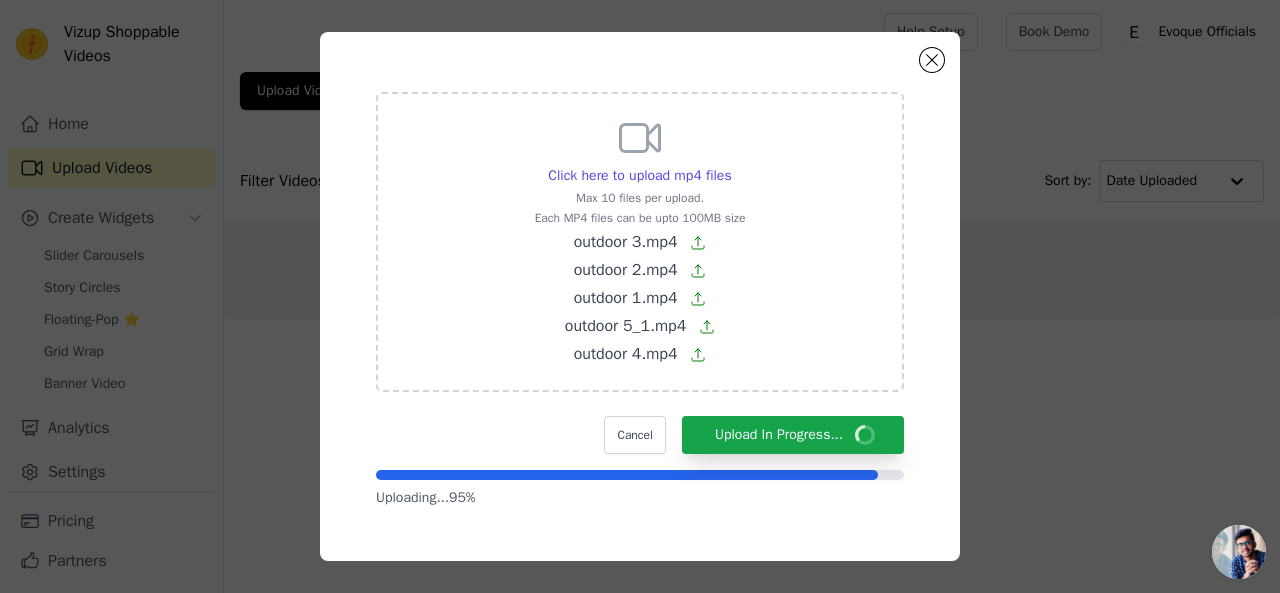 click on "Click here to upload mp4 files     Max 10 files per upload.   Each MP4 files can be upto 100MB size   outdoor 3.mp4     outdoor 2.mp4     outdoor 1.mp4     outdoor 5_1.mp4     outdoor 4.mp4       Cancel   Upload In Progress...       Uploading...  95 %" at bounding box center (640, 296) 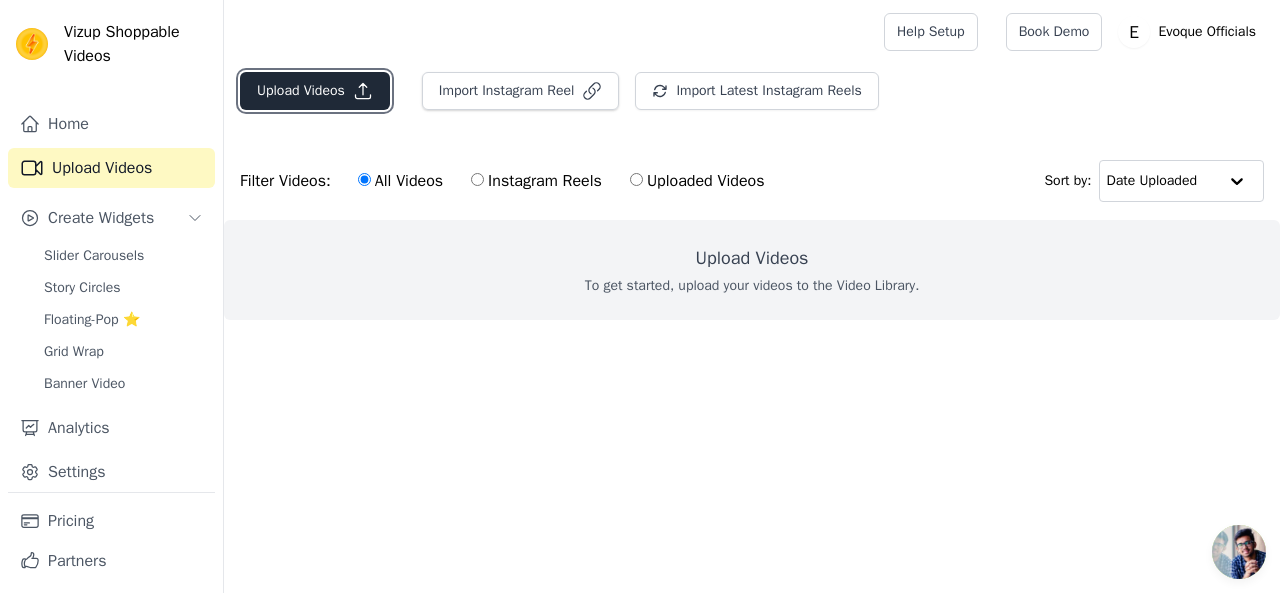 click 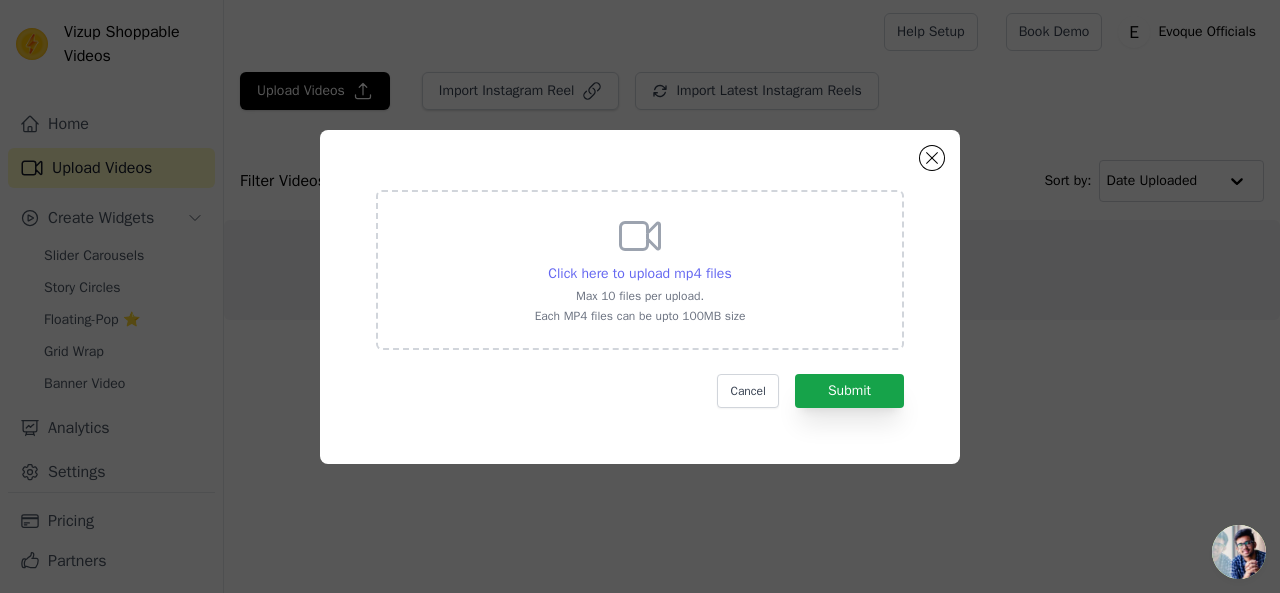 click on "Click here to upload mp4 files" at bounding box center (639, 273) 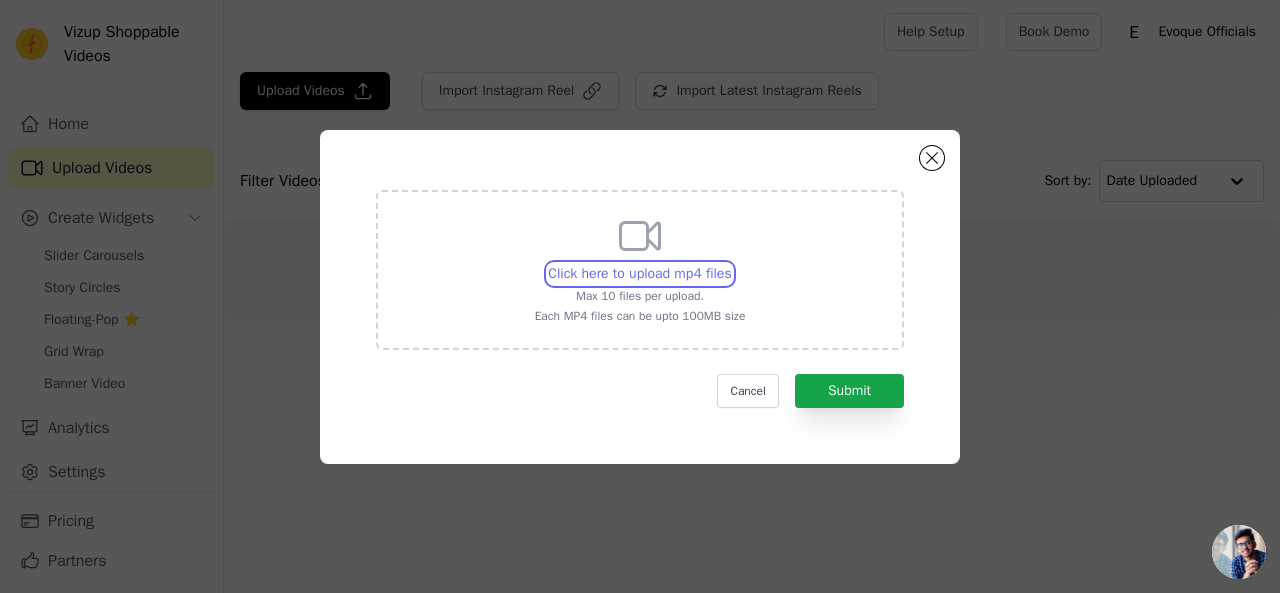 click on "Click here to upload mp4 files     Max 10 files per upload.   Each MP4 files can be upto 100MB size" at bounding box center (731, 263) 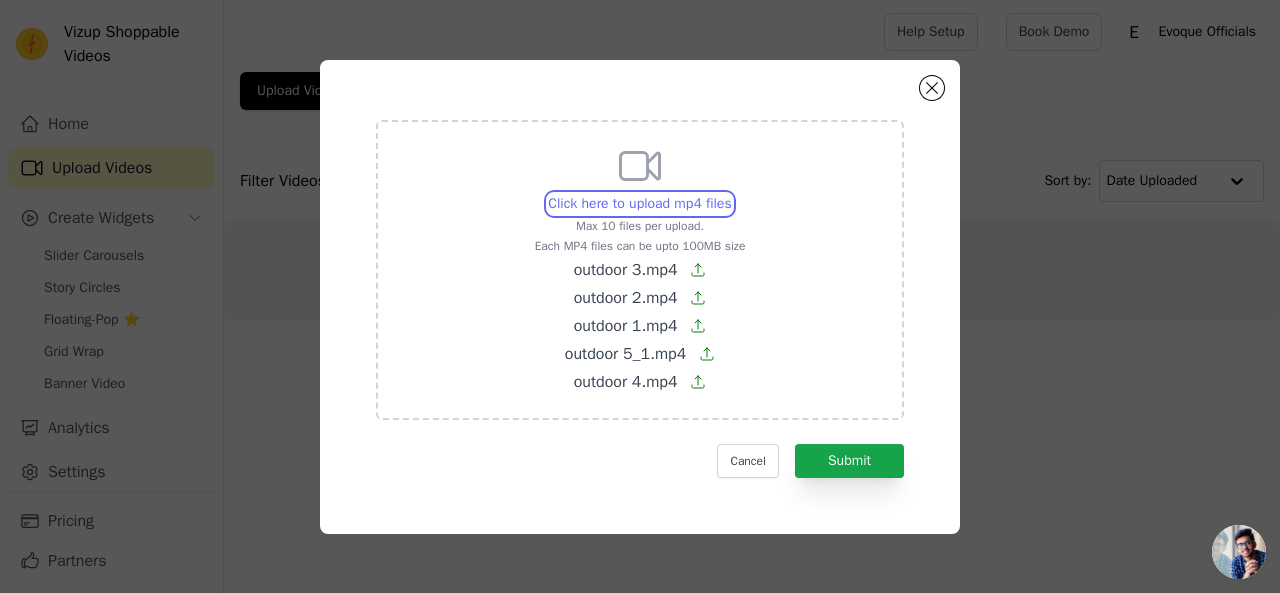 click on "Click here to upload mp4 files     Max 10 files per upload.   Each MP4 files can be upto 100MB size   outdoor 3.mp4     outdoor 2.mp4     outdoor 1.mp4     outdoor 5_1.mp4     outdoor 4.mp4" at bounding box center (731, 193) 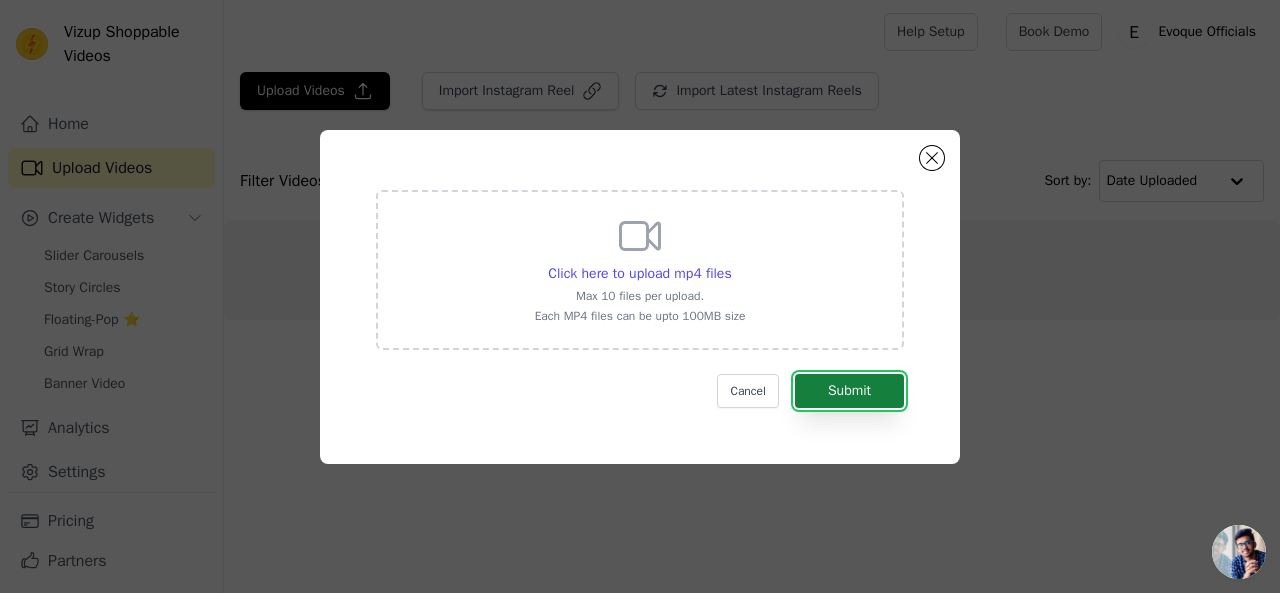 click on "Submit" at bounding box center [849, 391] 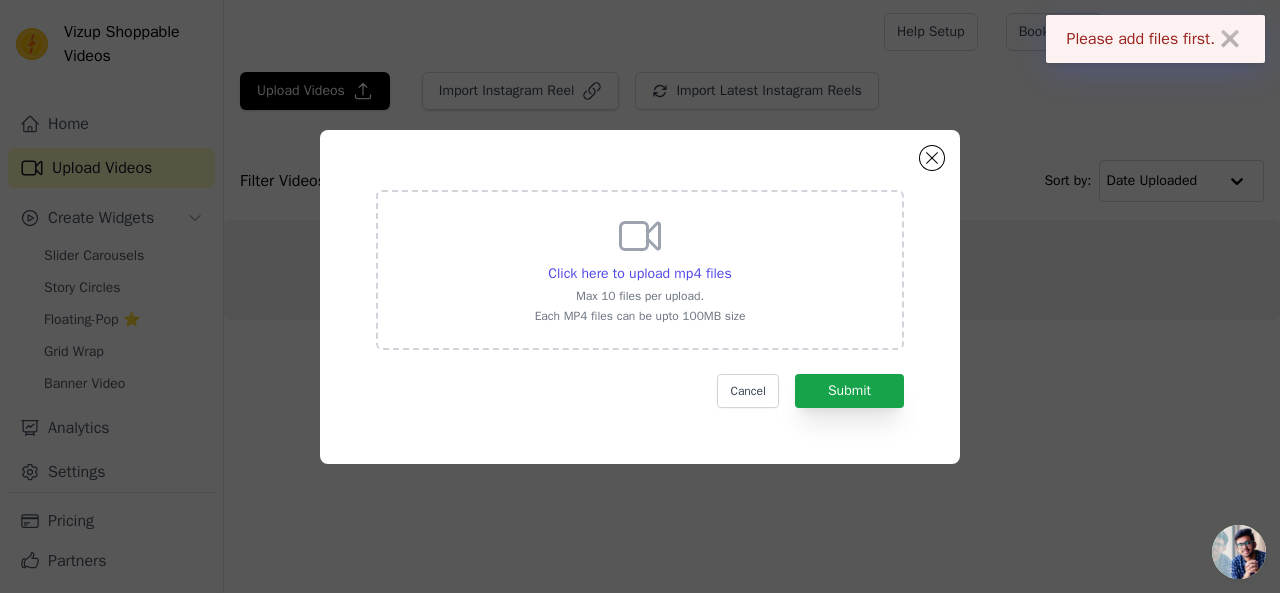 click on "Max 10 files per upload." at bounding box center (640, 296) 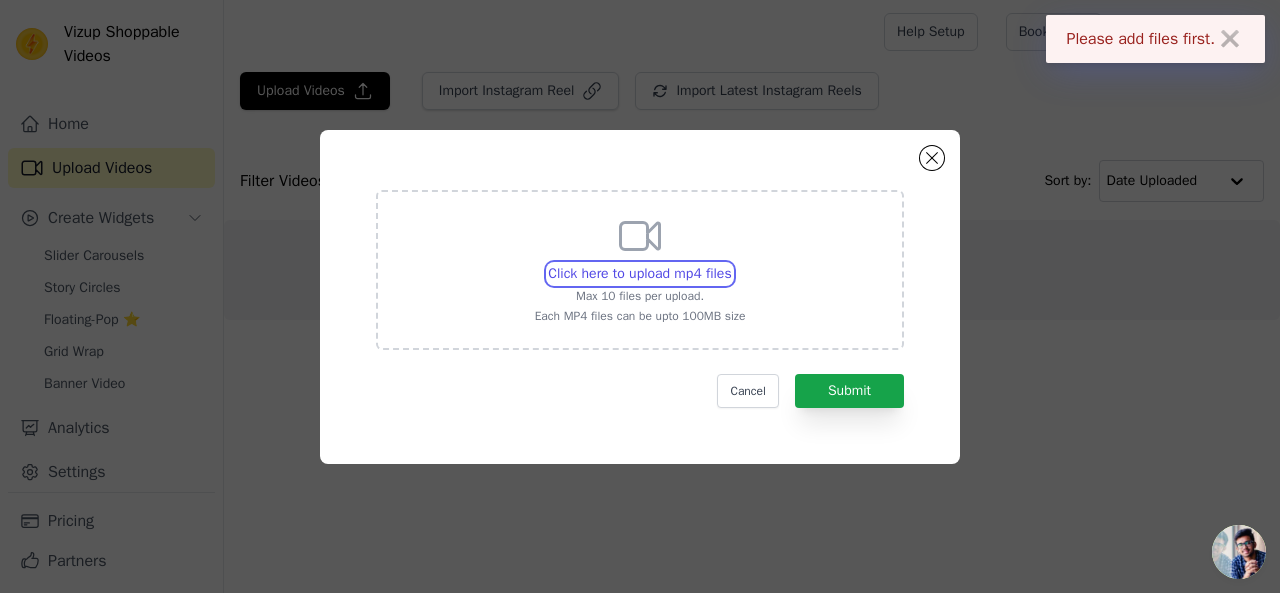click on "Click here to upload mp4 files     Max 10 files per upload.   Each MP4 files can be upto 100MB size" at bounding box center [731, 263] 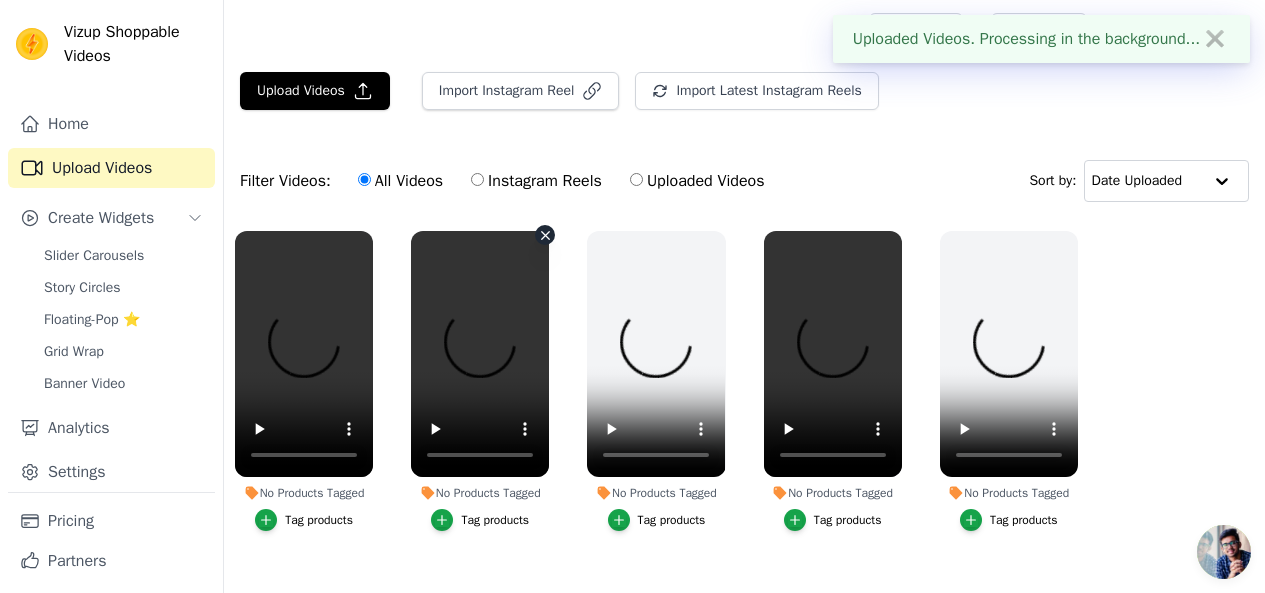 scroll, scrollTop: 35, scrollLeft: 0, axis: vertical 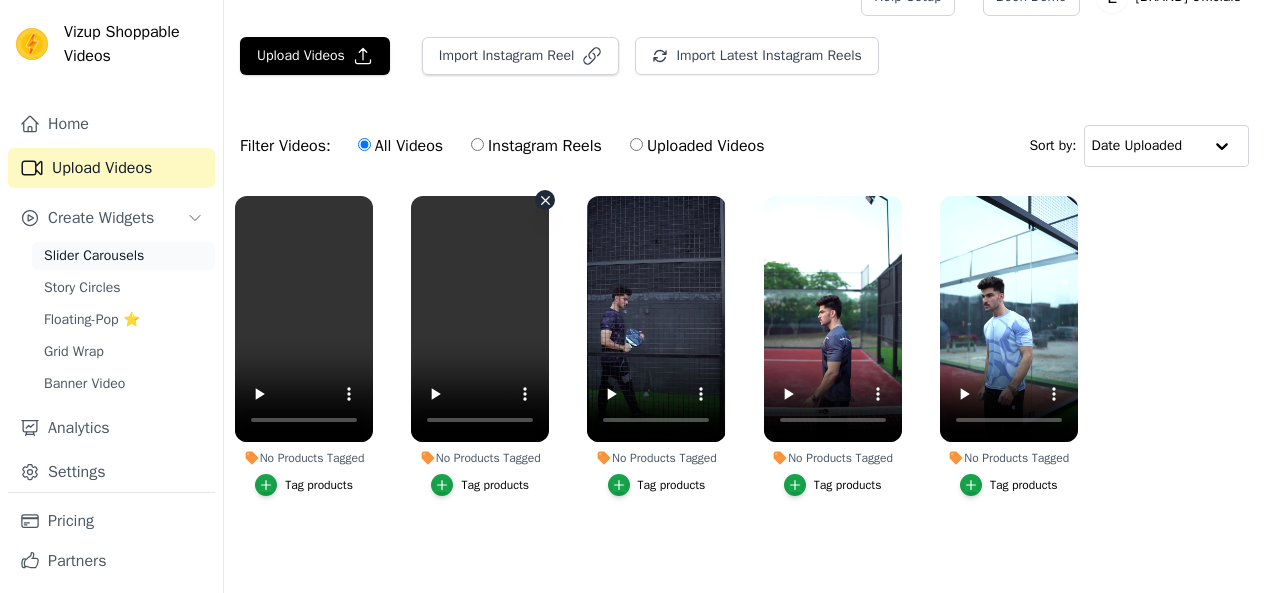 click on "Slider Carousels" at bounding box center [94, 256] 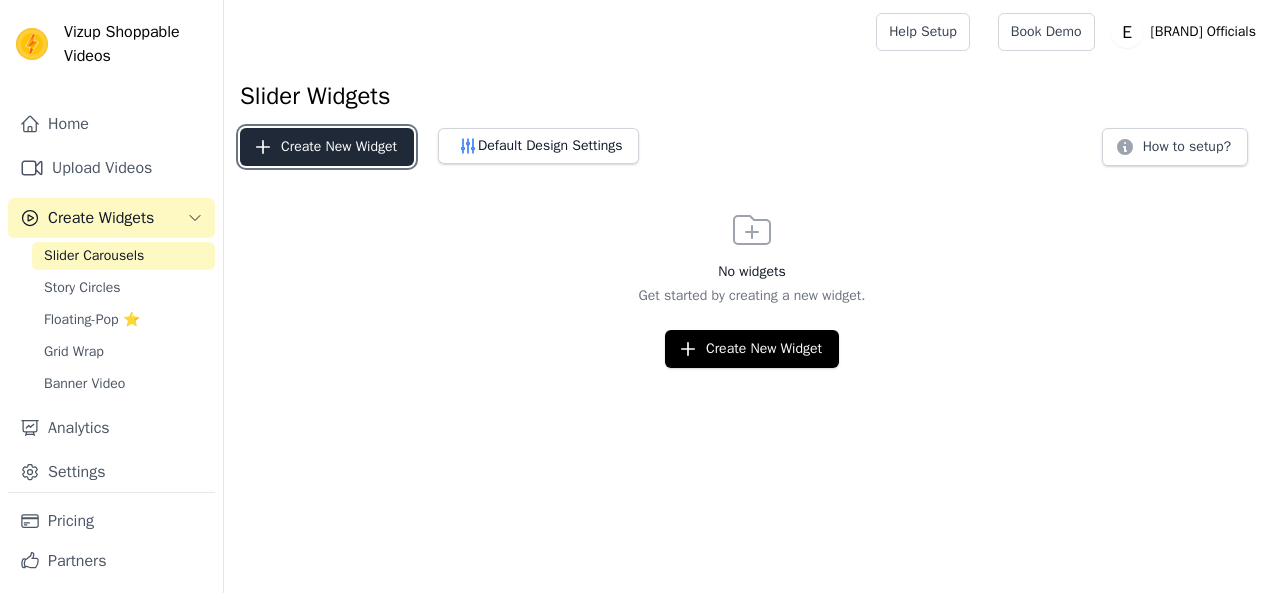 click on "Create New Widget" at bounding box center (327, 147) 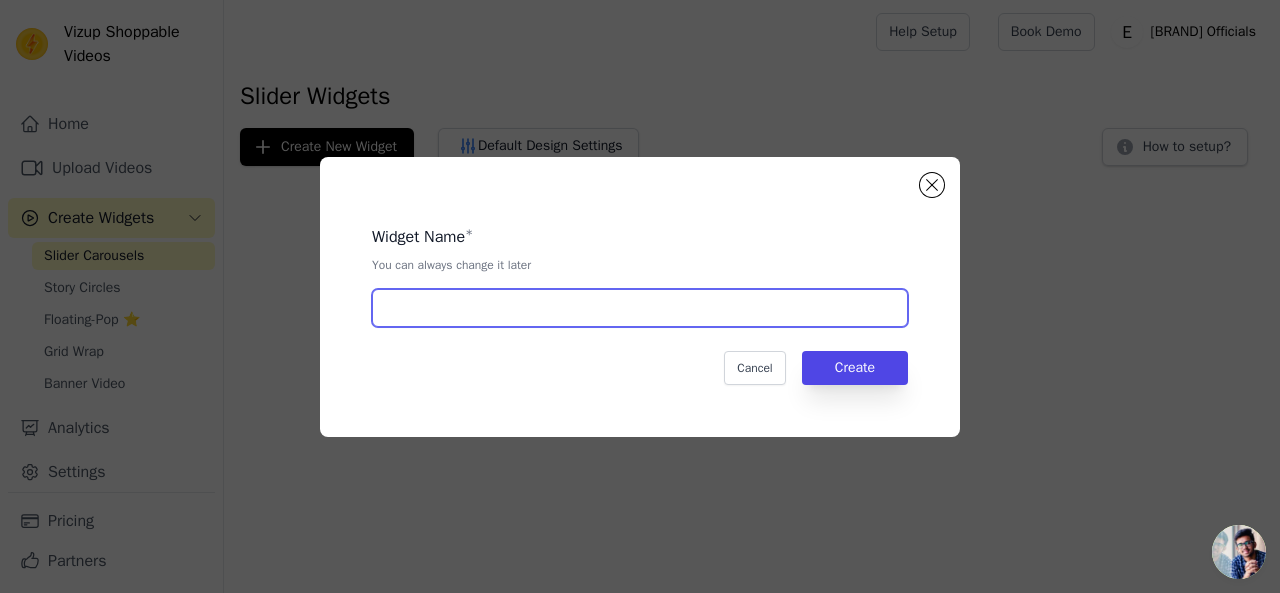 click at bounding box center (640, 308) 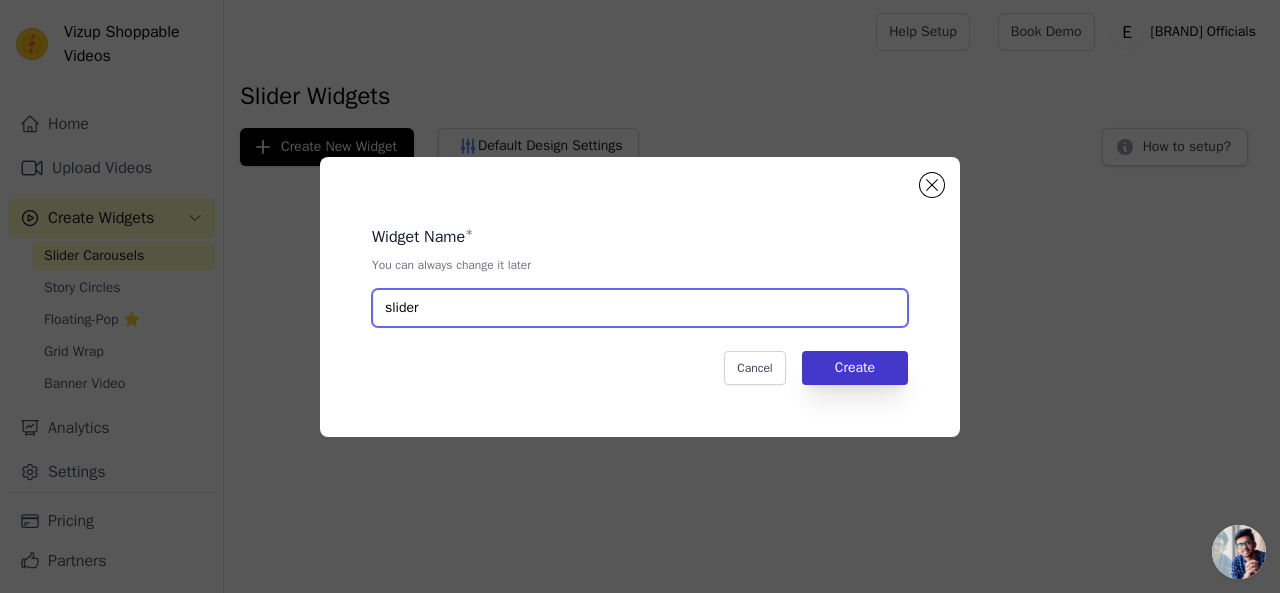 type on "slider" 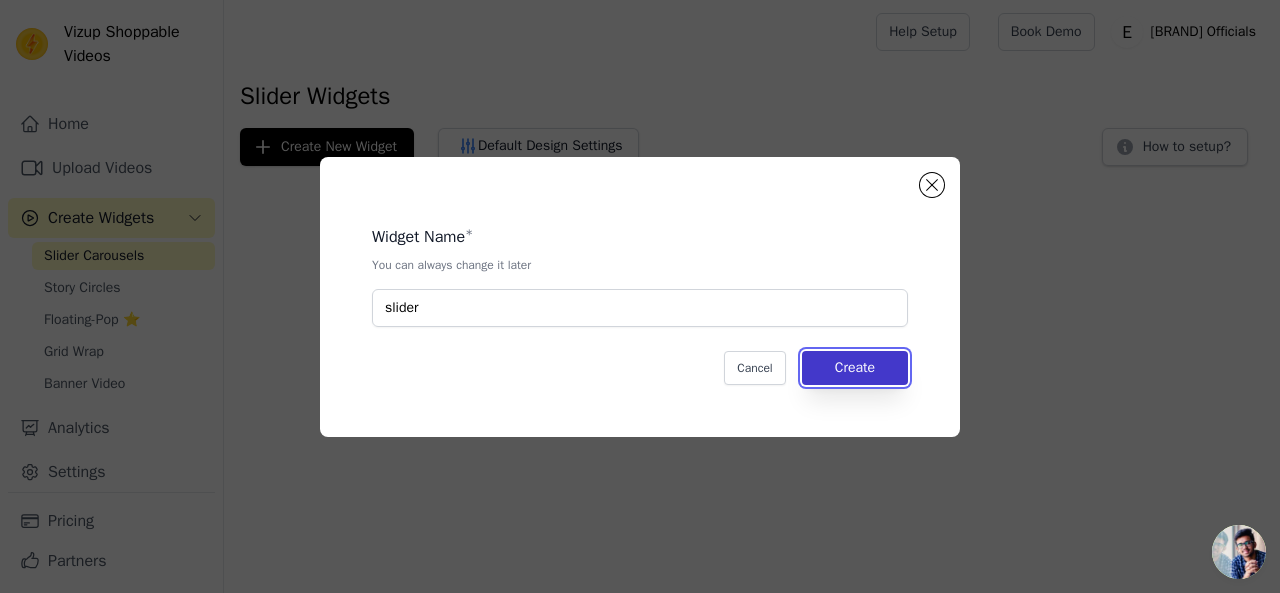 click on "Create" at bounding box center (855, 368) 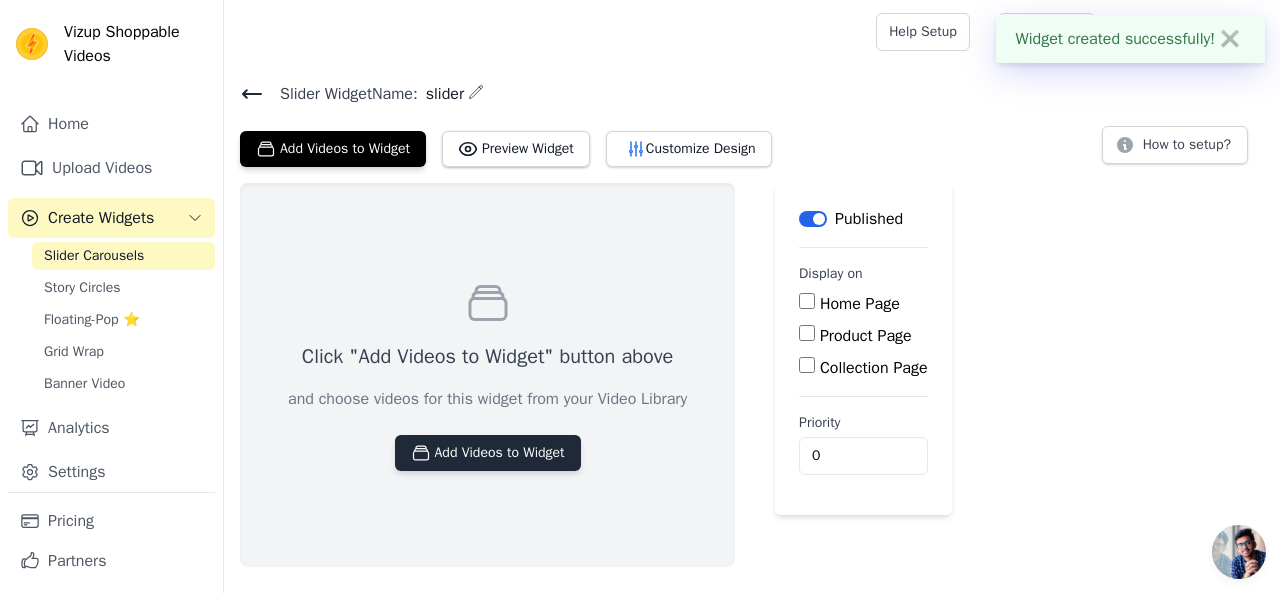 click on "Add Videos to Widget" at bounding box center [488, 453] 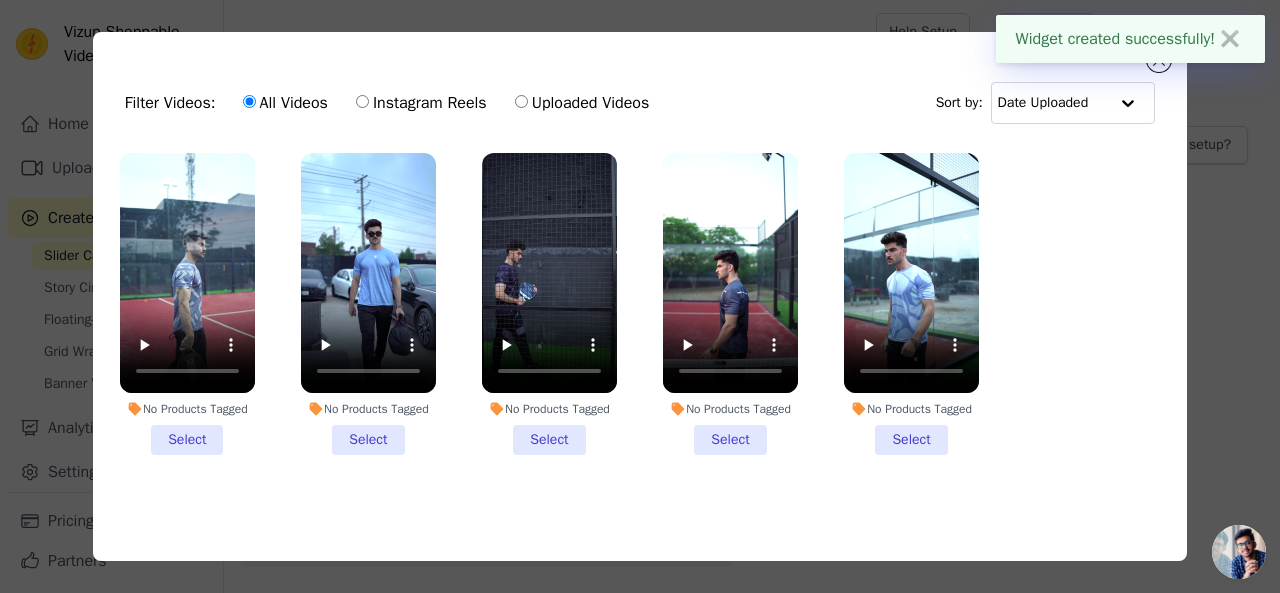 click on "No Products Tagged     Select" at bounding box center (549, 304) 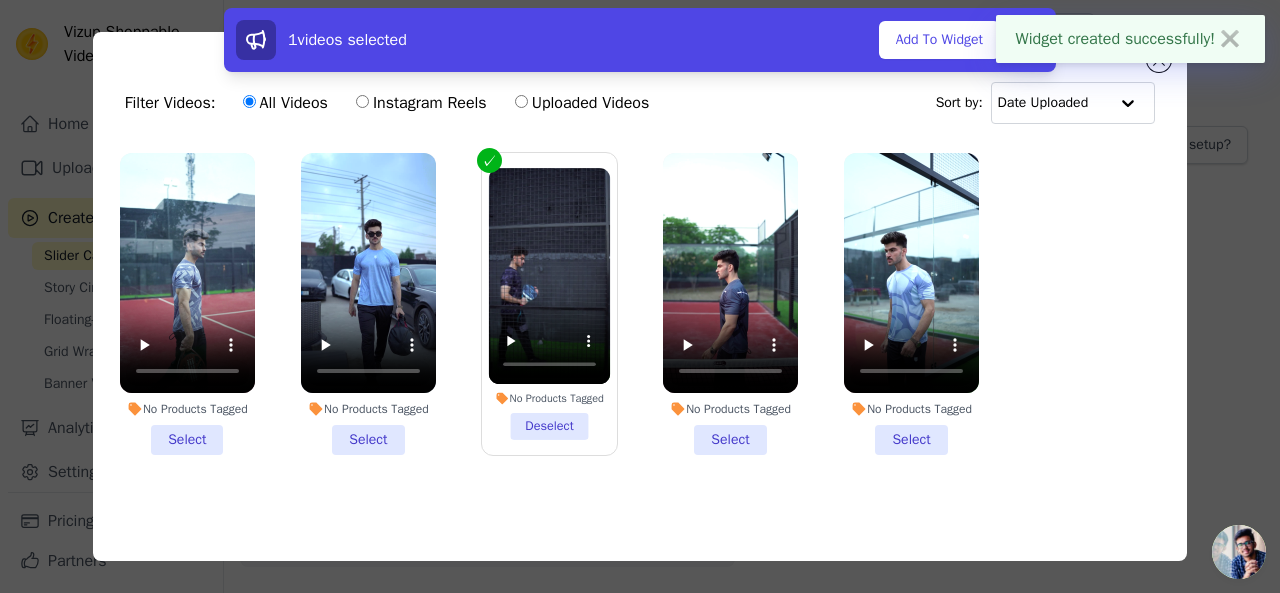 click on "No Products Tagged     Select" at bounding box center [368, 304] 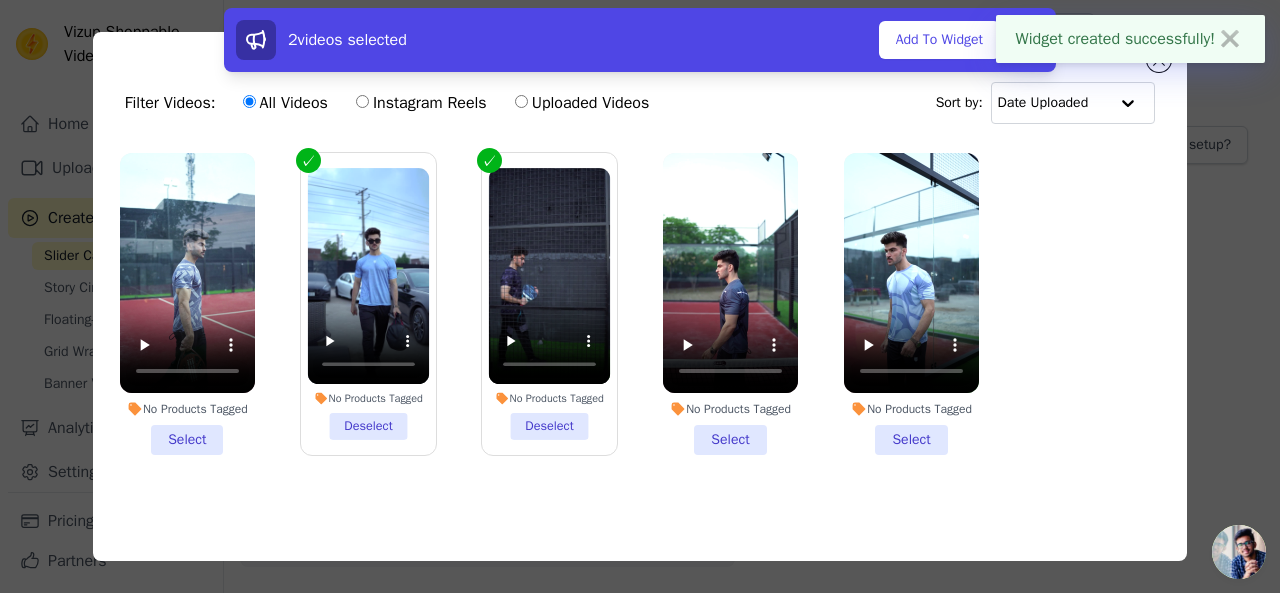click on "No Products Tagged     Select" at bounding box center [187, 304] 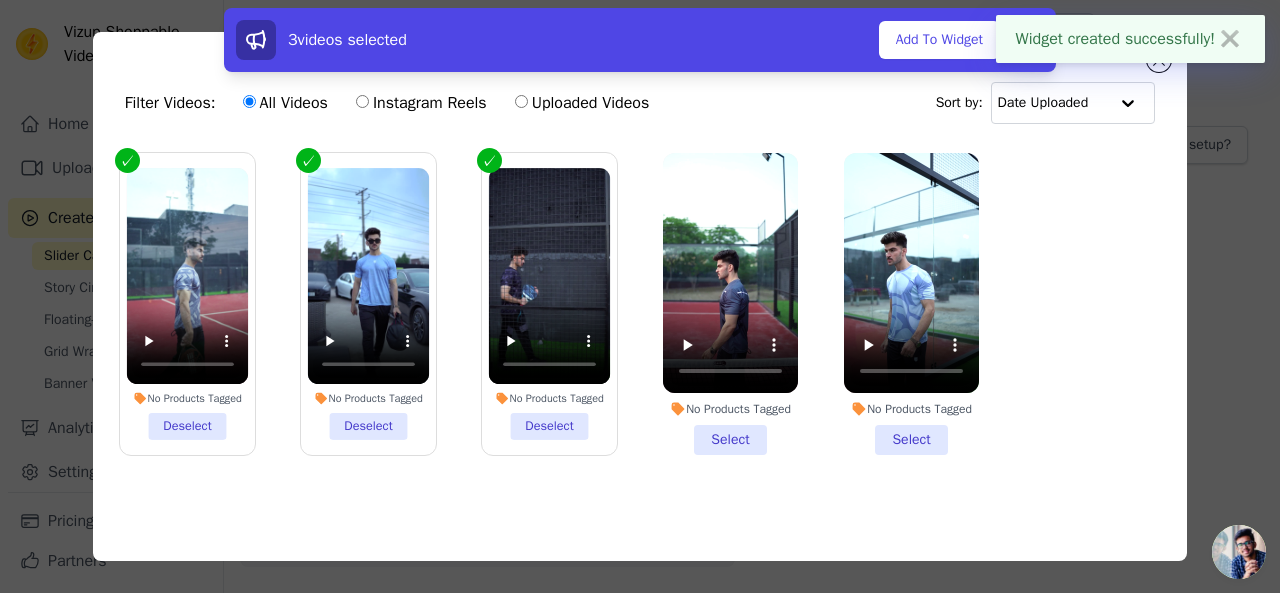 click on "No Products Tagged     Select" at bounding box center [730, 304] 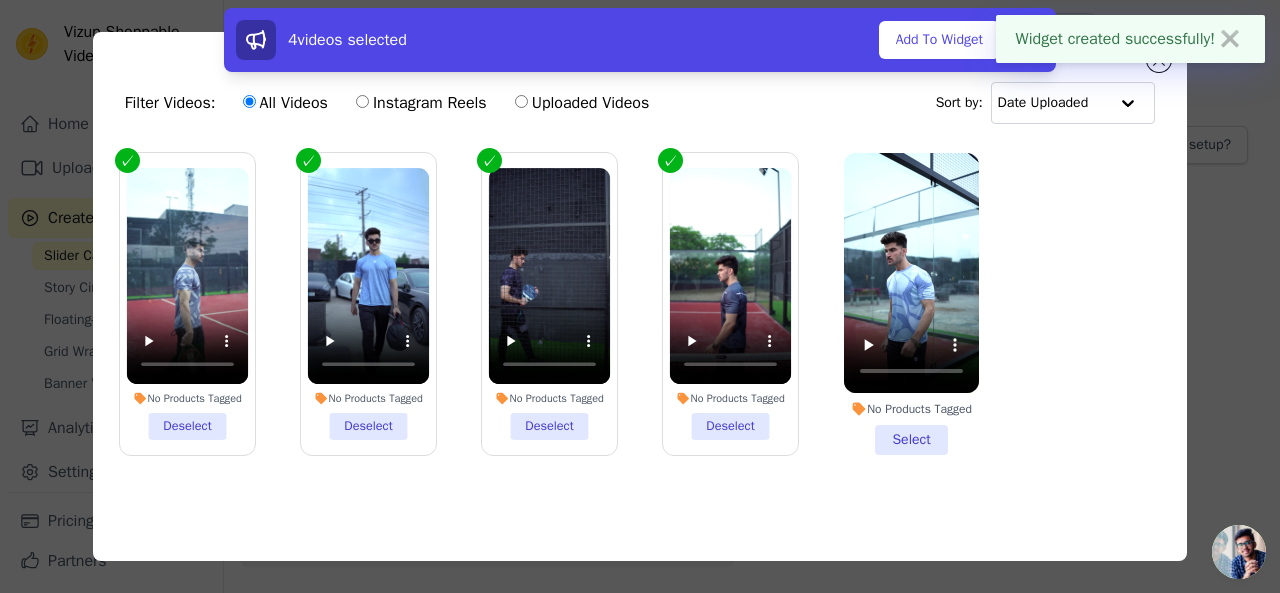 click on "No Products Tagged     Select" at bounding box center [911, 304] 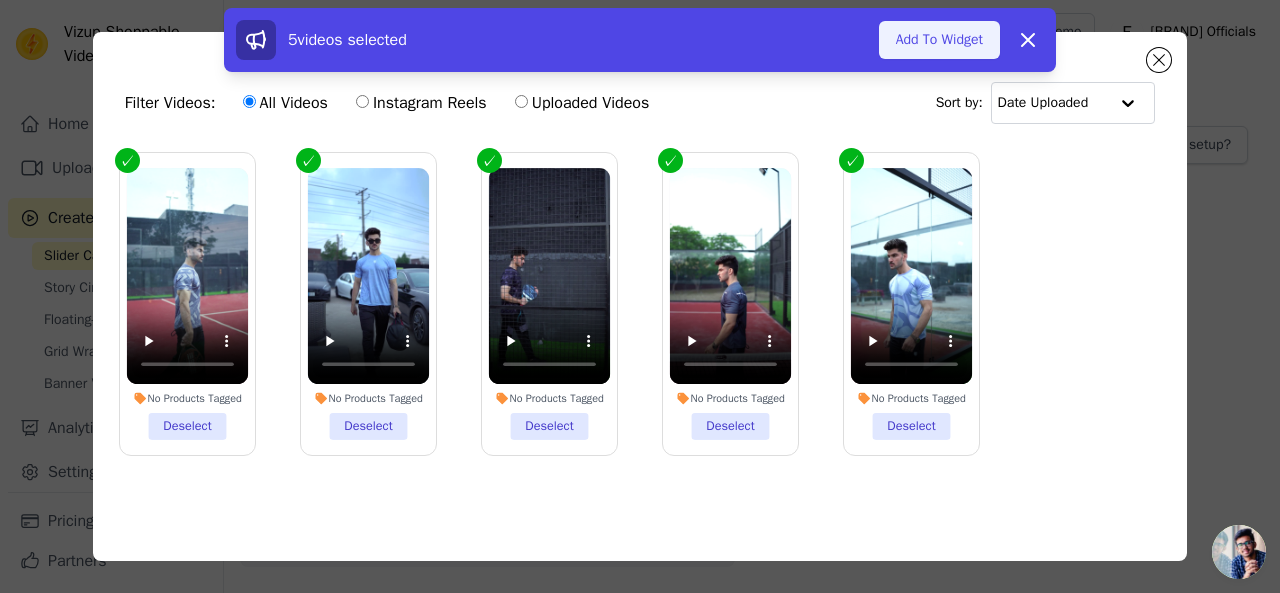 click on "Add To Widget" at bounding box center (939, 40) 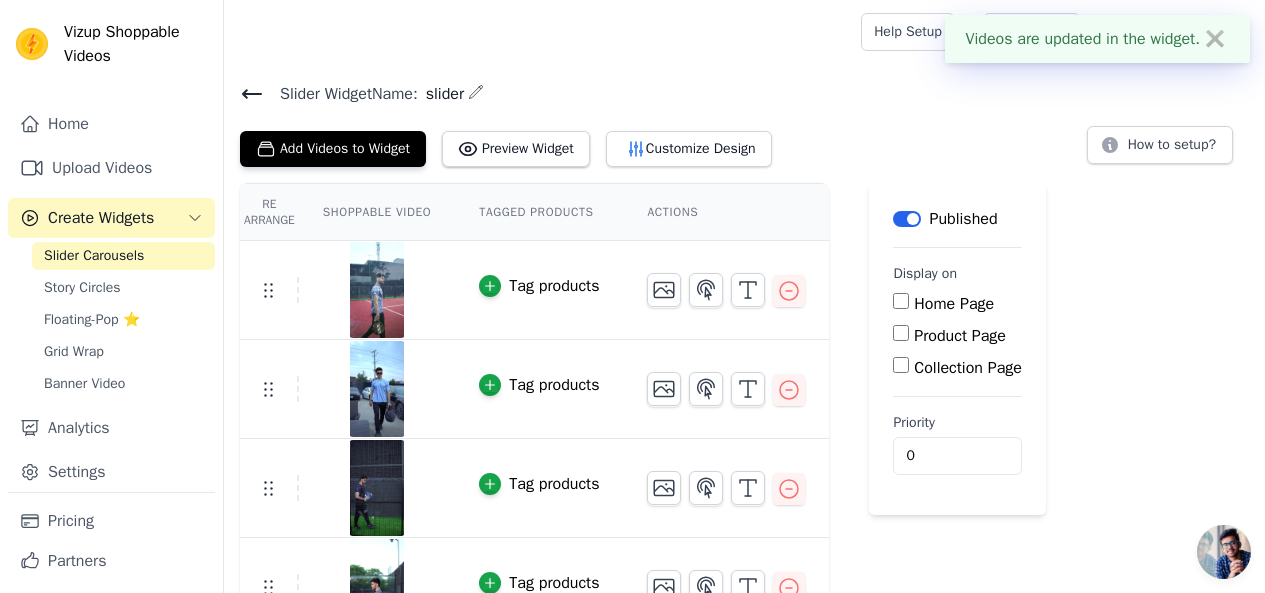 click on "Slider Widget  Name:   slider
Add Videos to Widget
Preview Widget       Customize Design
How to setup?" at bounding box center [744, 123] 